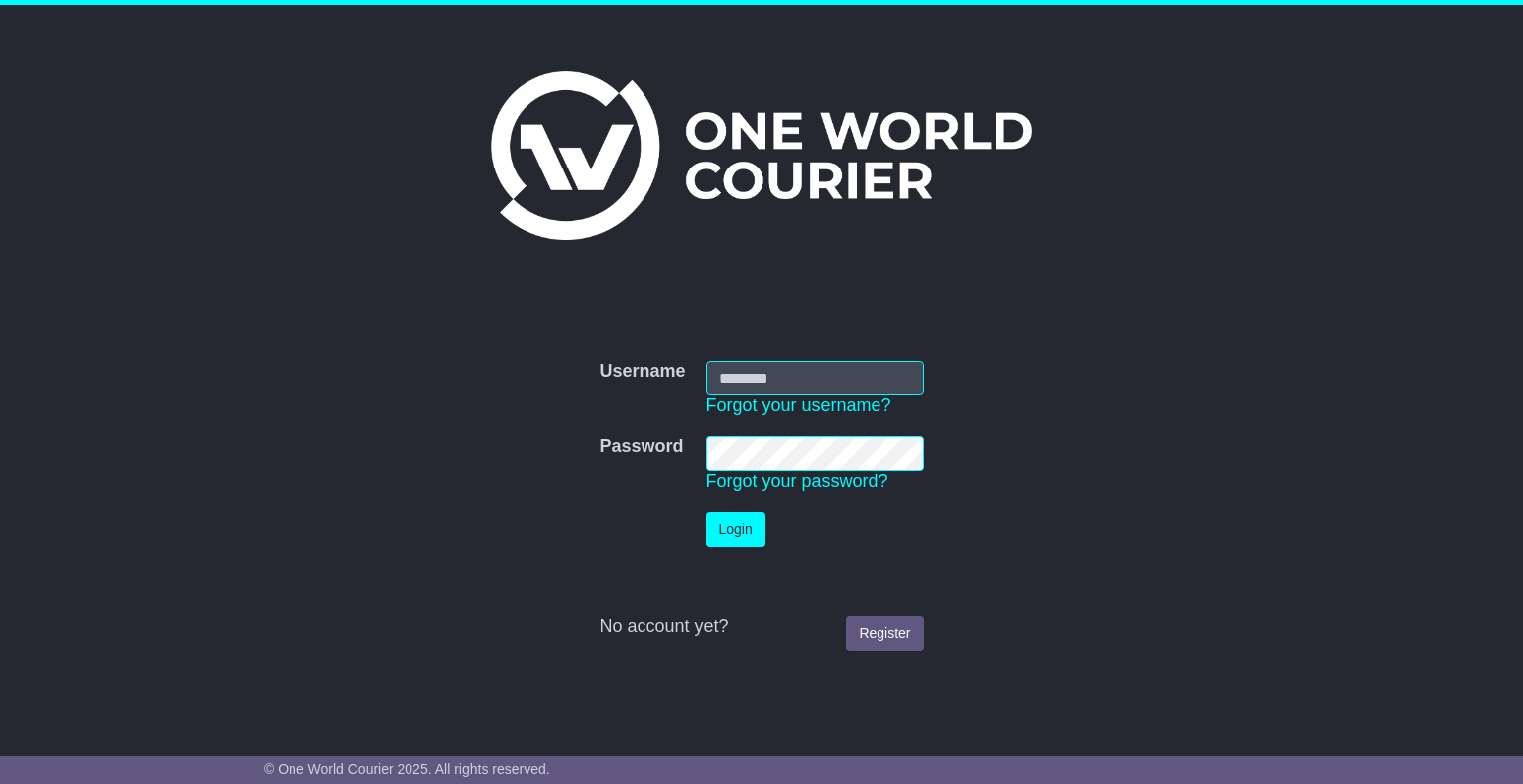 scroll, scrollTop: 0, scrollLeft: 0, axis: both 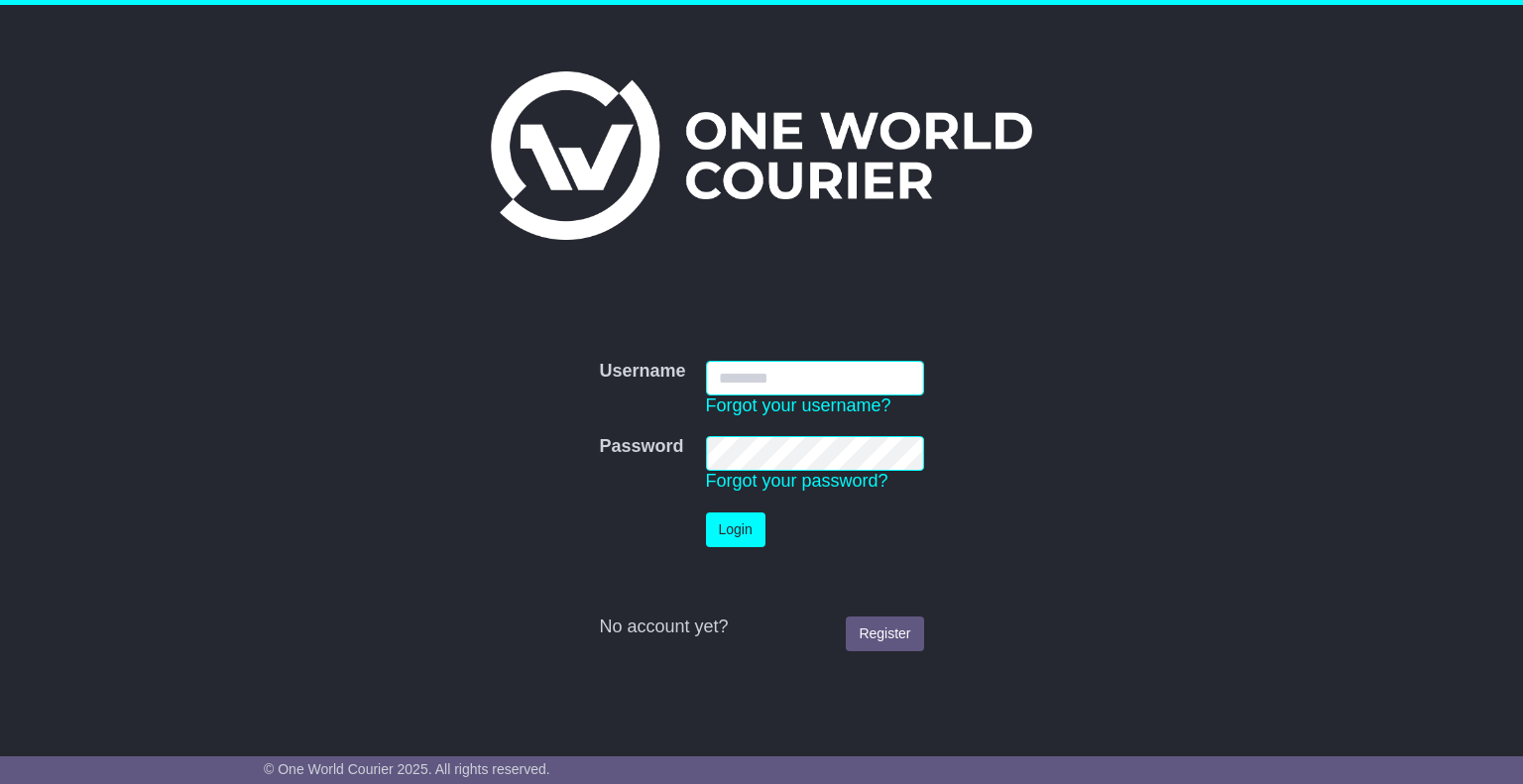 type on "**********" 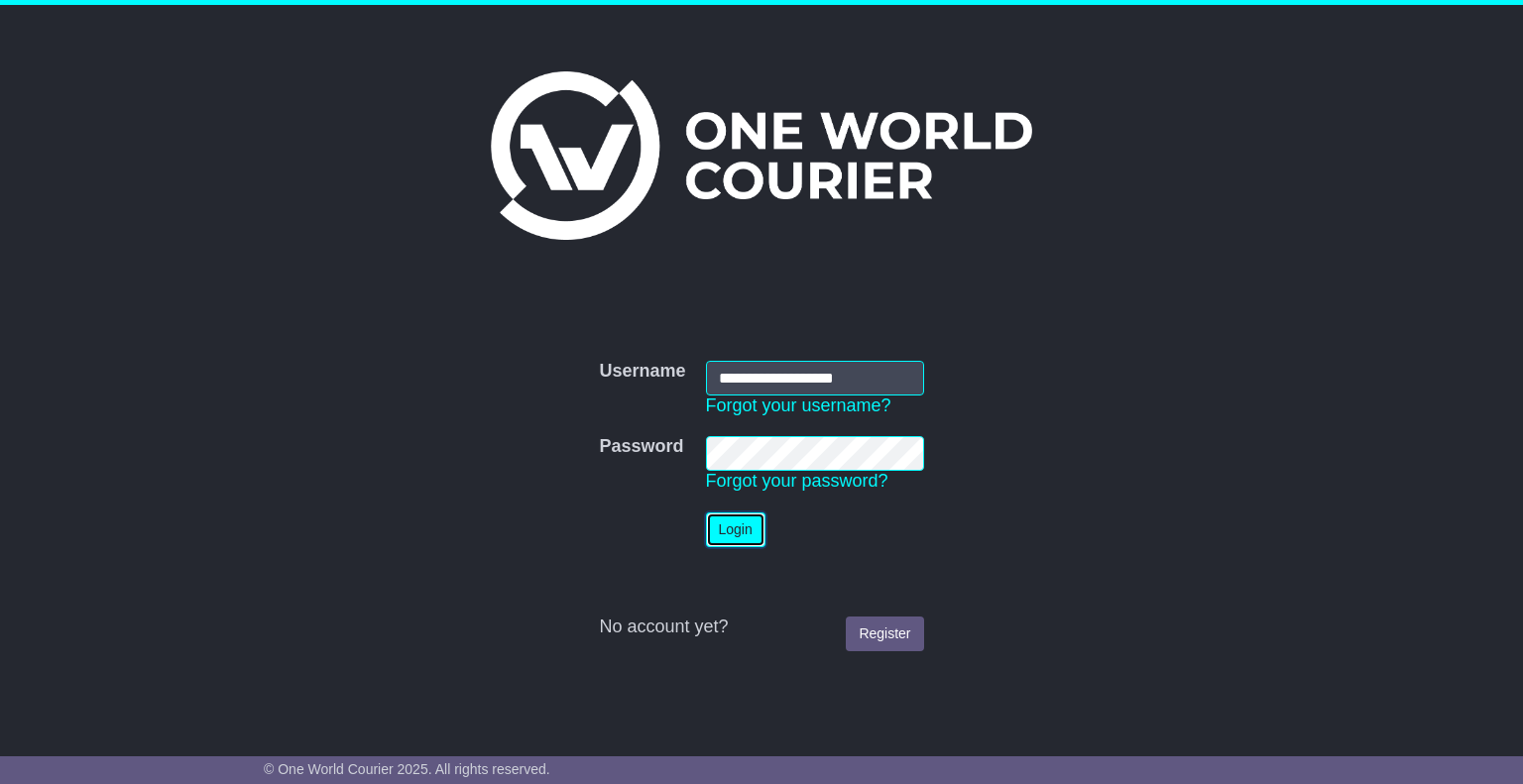click on "Login" at bounding box center (736, 529) 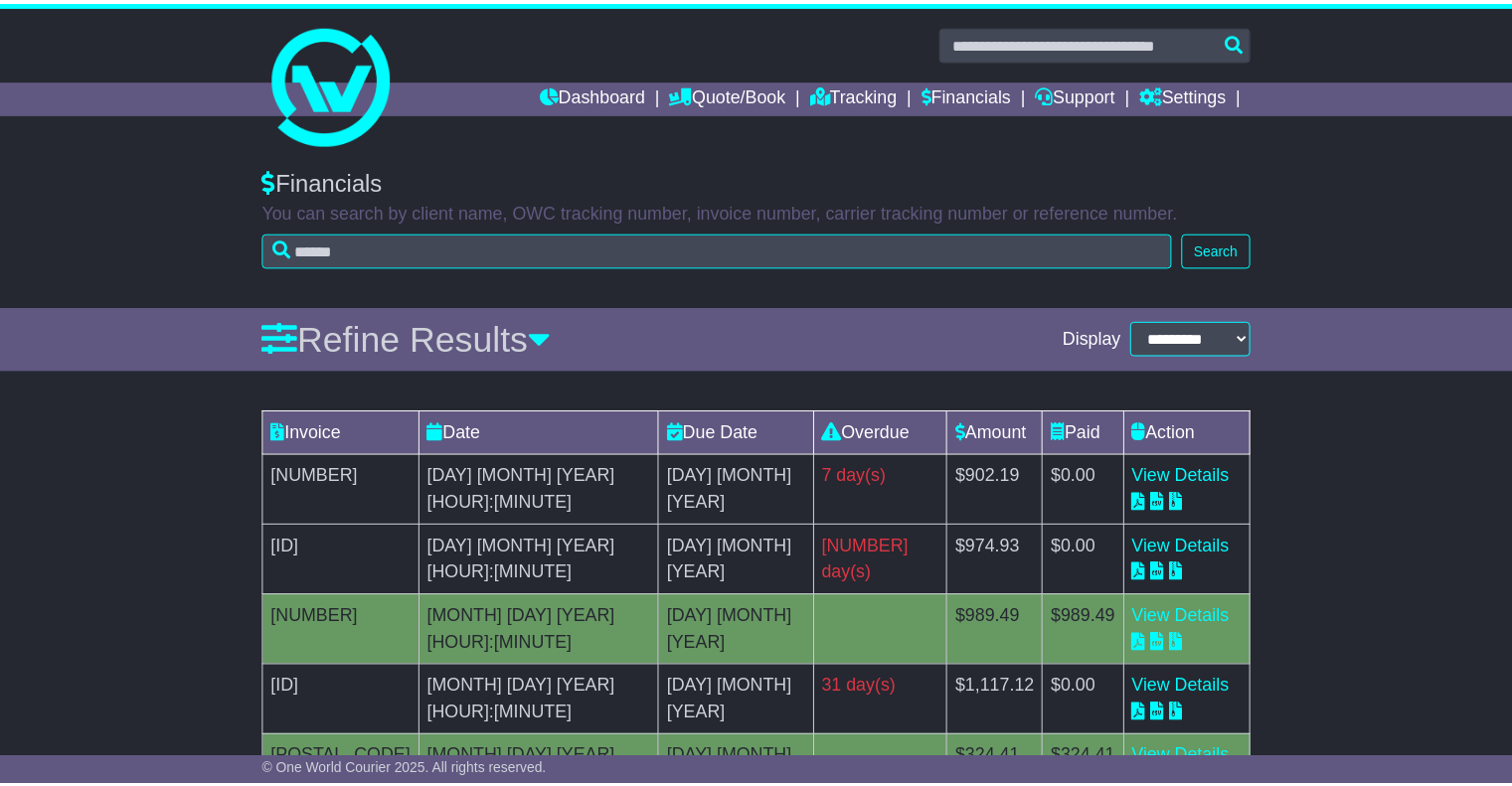 scroll, scrollTop: 0, scrollLeft: 0, axis: both 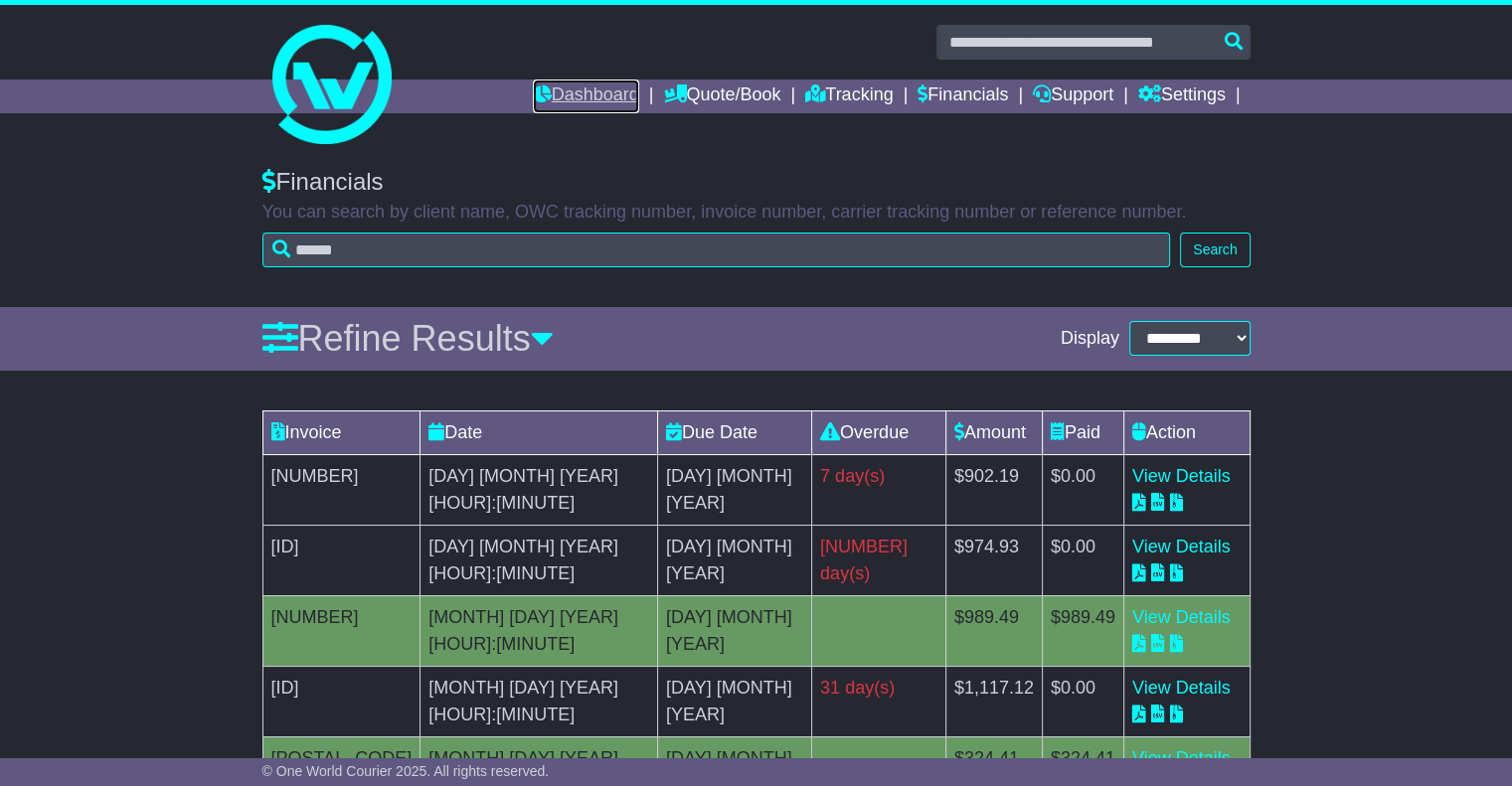 click on "Dashboard" at bounding box center (586, 96) 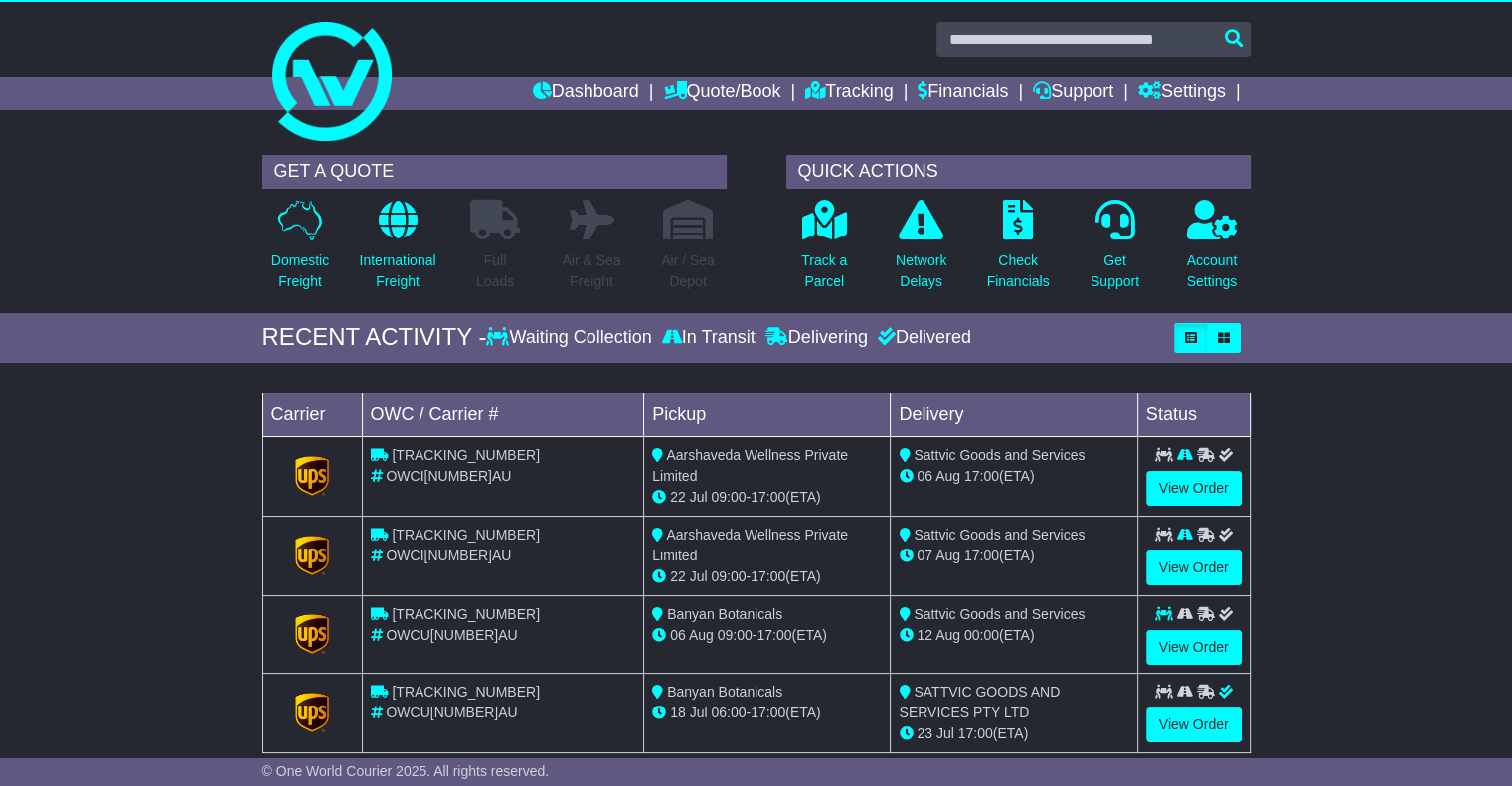 scroll, scrollTop: 3, scrollLeft: 0, axis: vertical 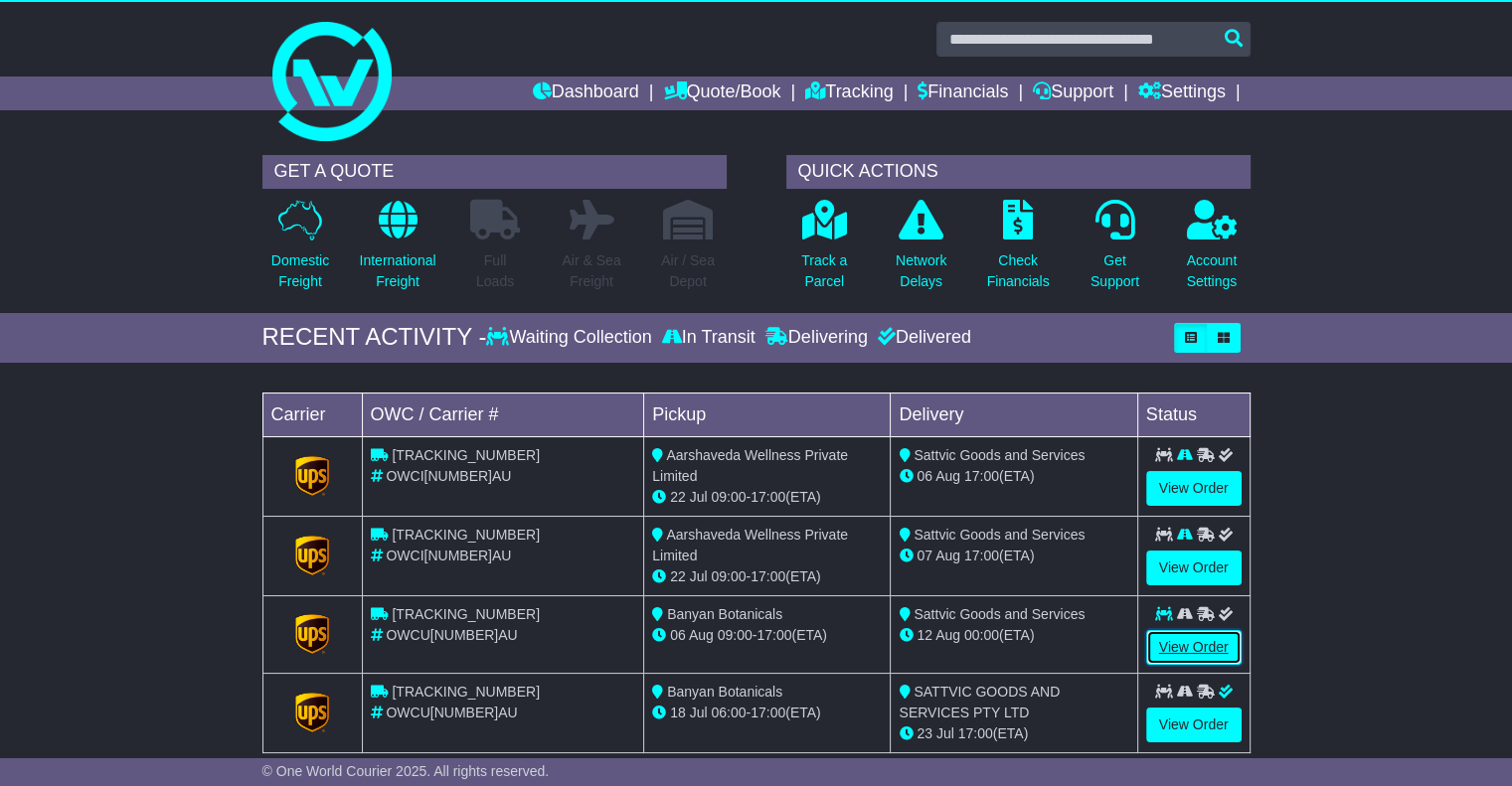 click on "View Order" at bounding box center [1194, 647] 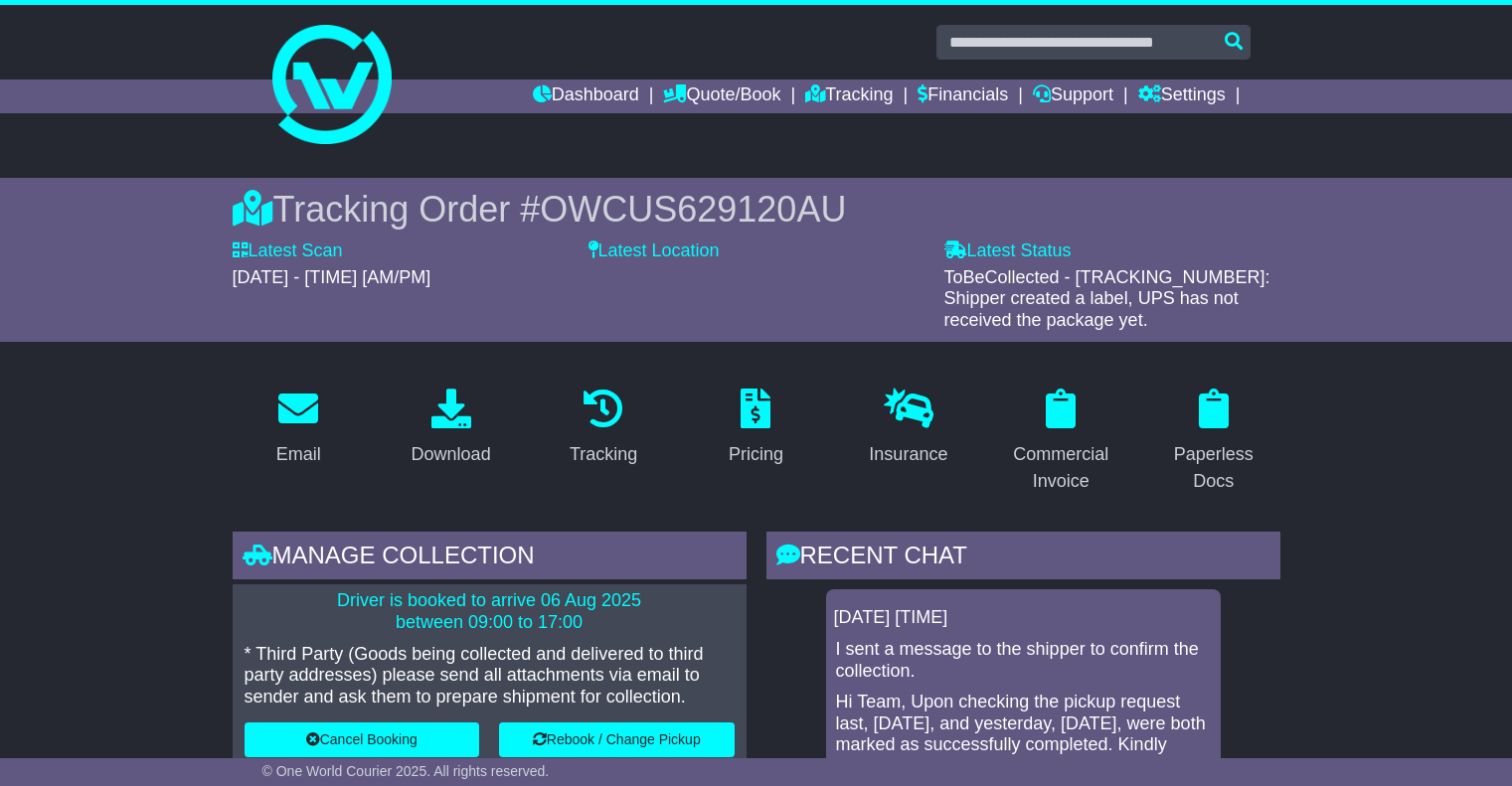 scroll, scrollTop: 0, scrollLeft: 0, axis: both 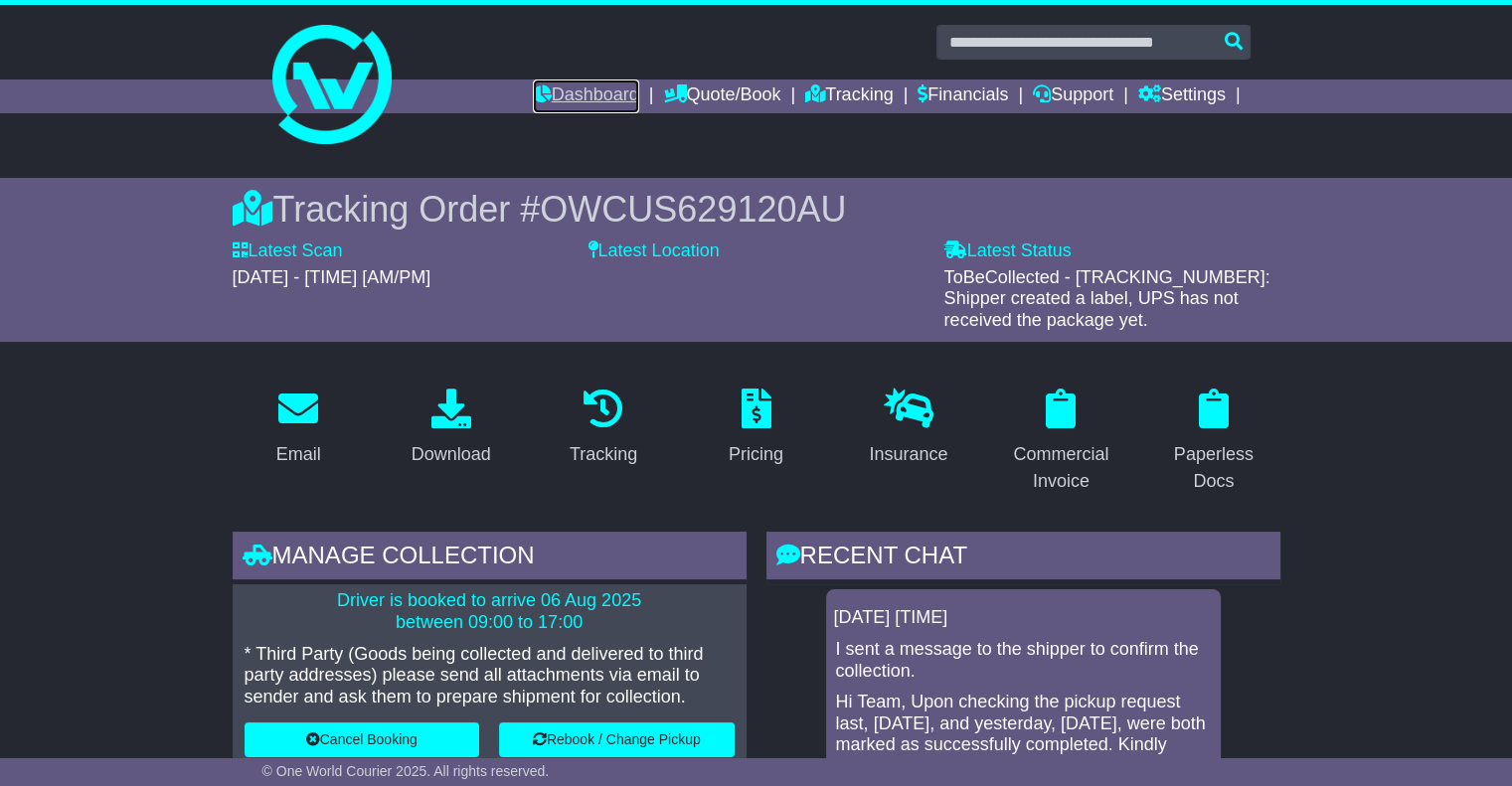 click on "Dashboard" at bounding box center (586, 96) 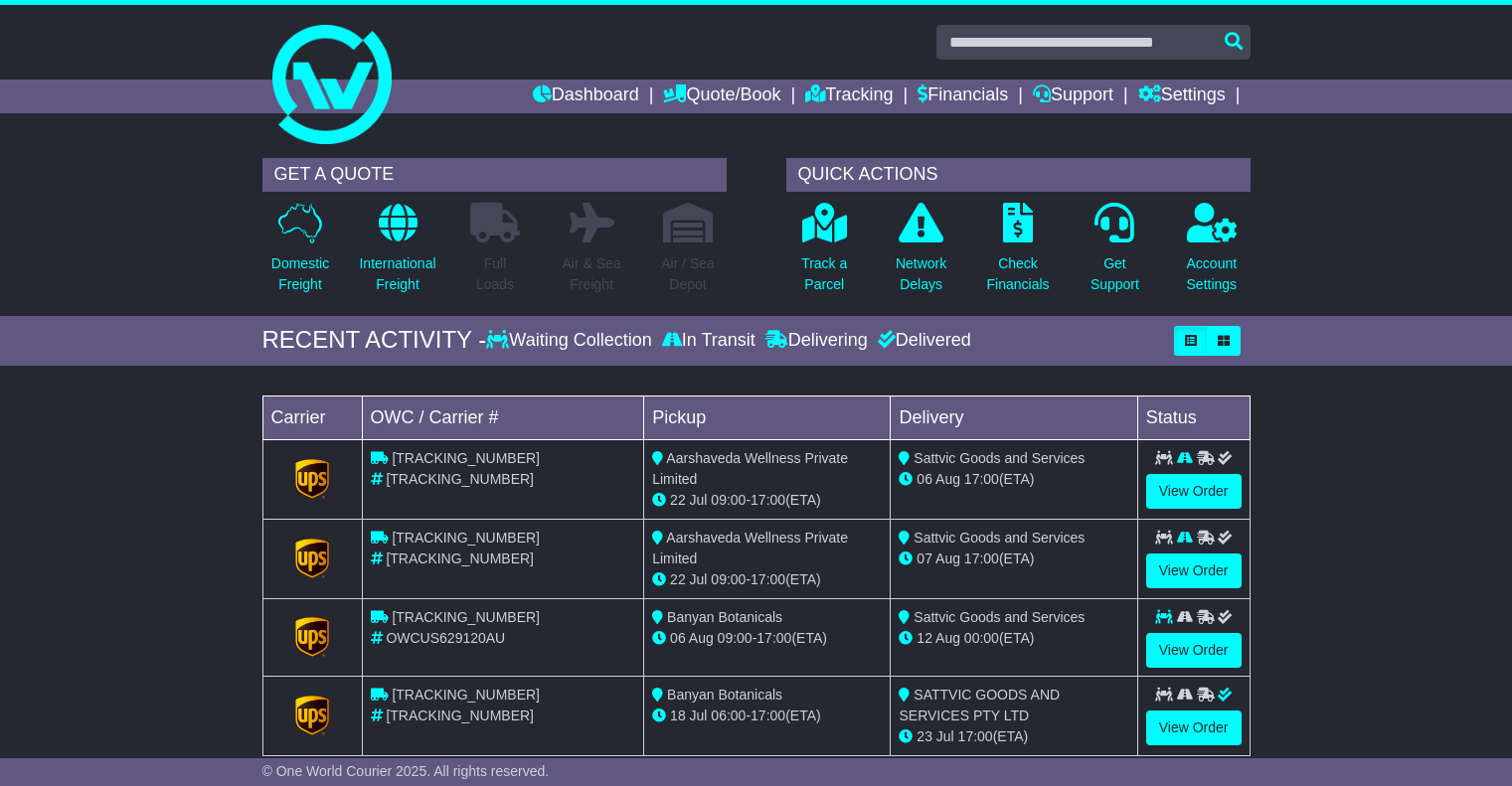 scroll, scrollTop: 0, scrollLeft: 0, axis: both 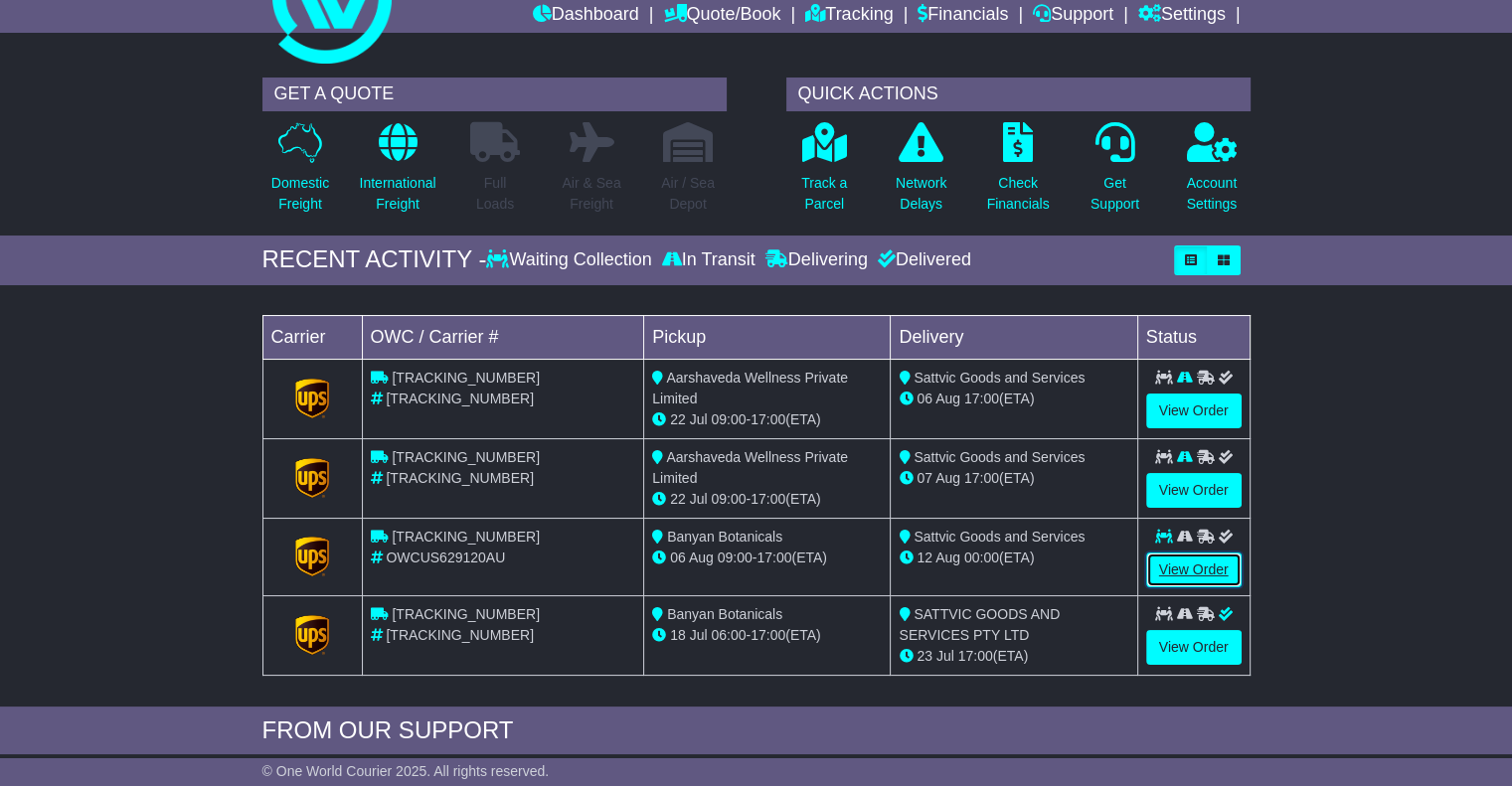 click on "View Order" at bounding box center [1194, 569] 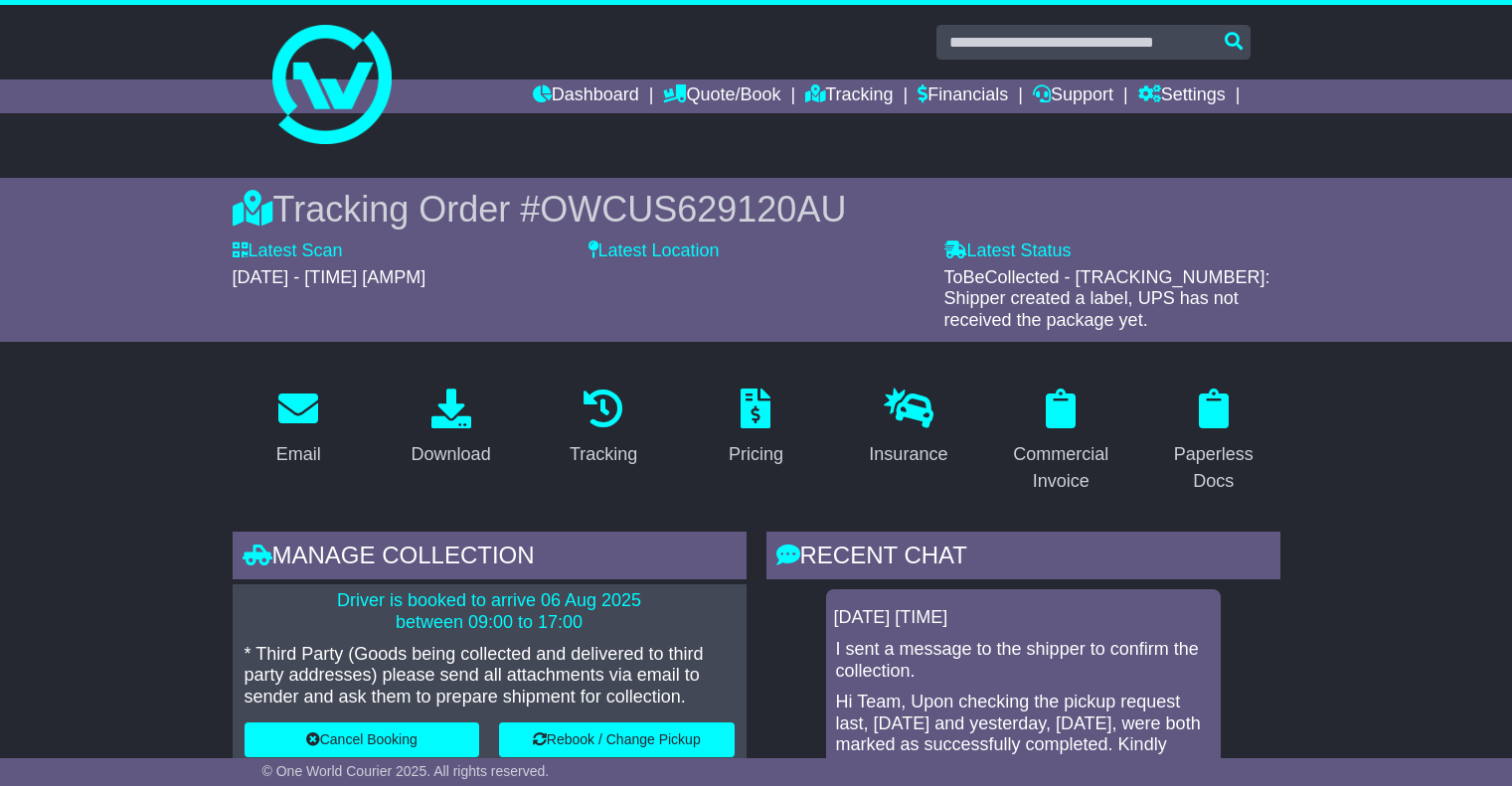 scroll, scrollTop: 0, scrollLeft: 0, axis: both 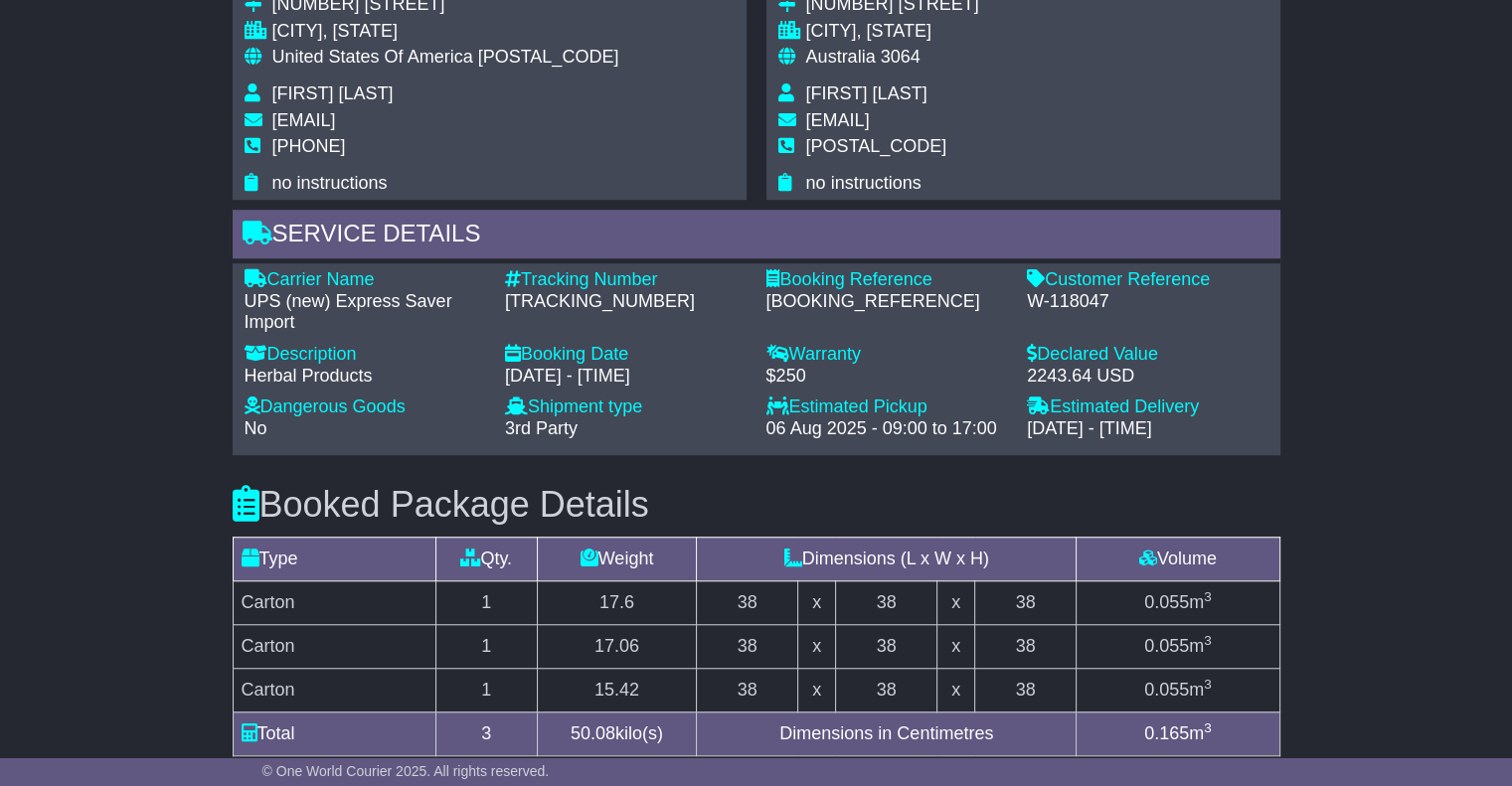 click on "[TRACKING_NUMBER]" at bounding box center (625, 302) 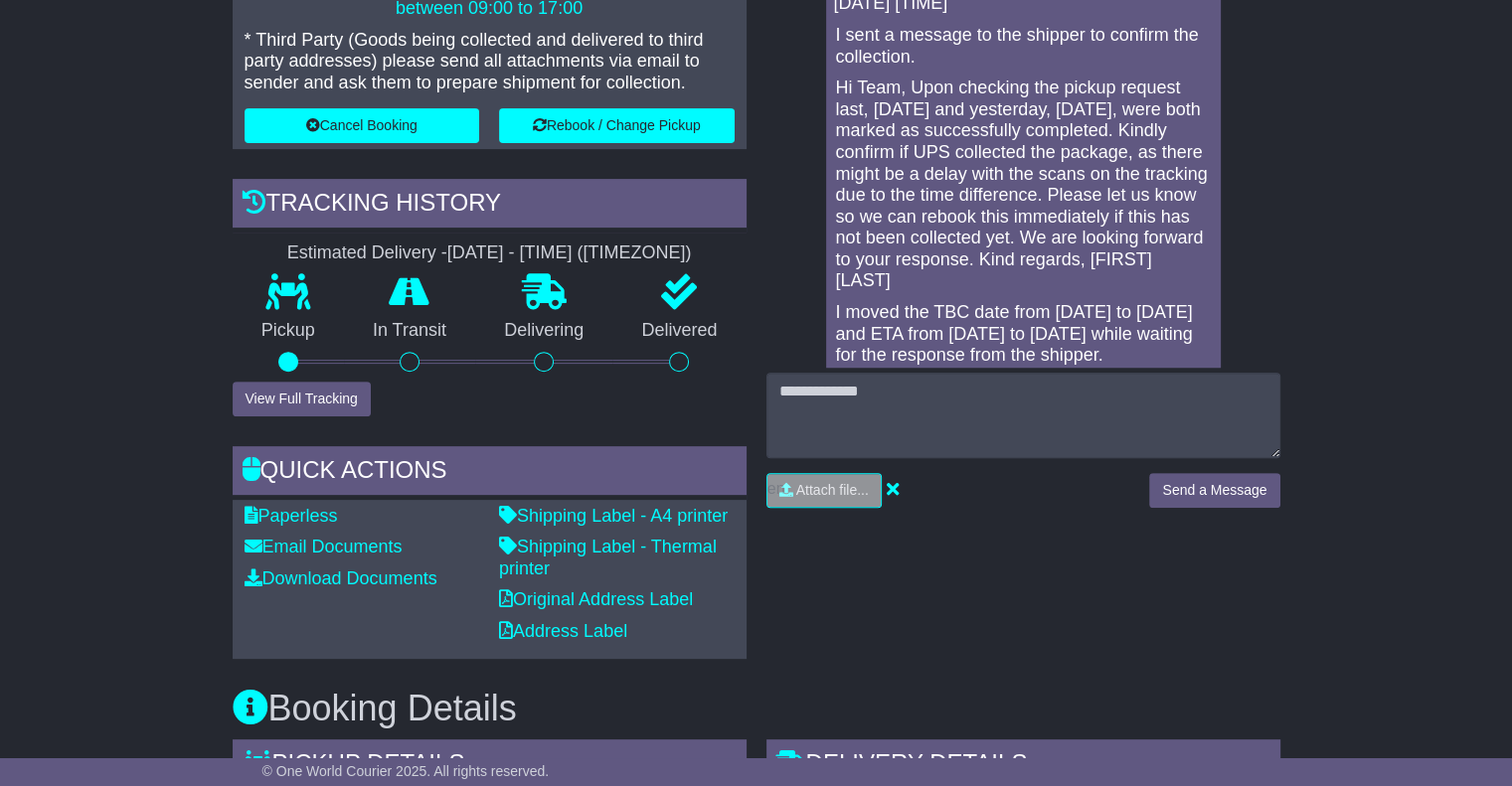 scroll, scrollTop: 553, scrollLeft: 0, axis: vertical 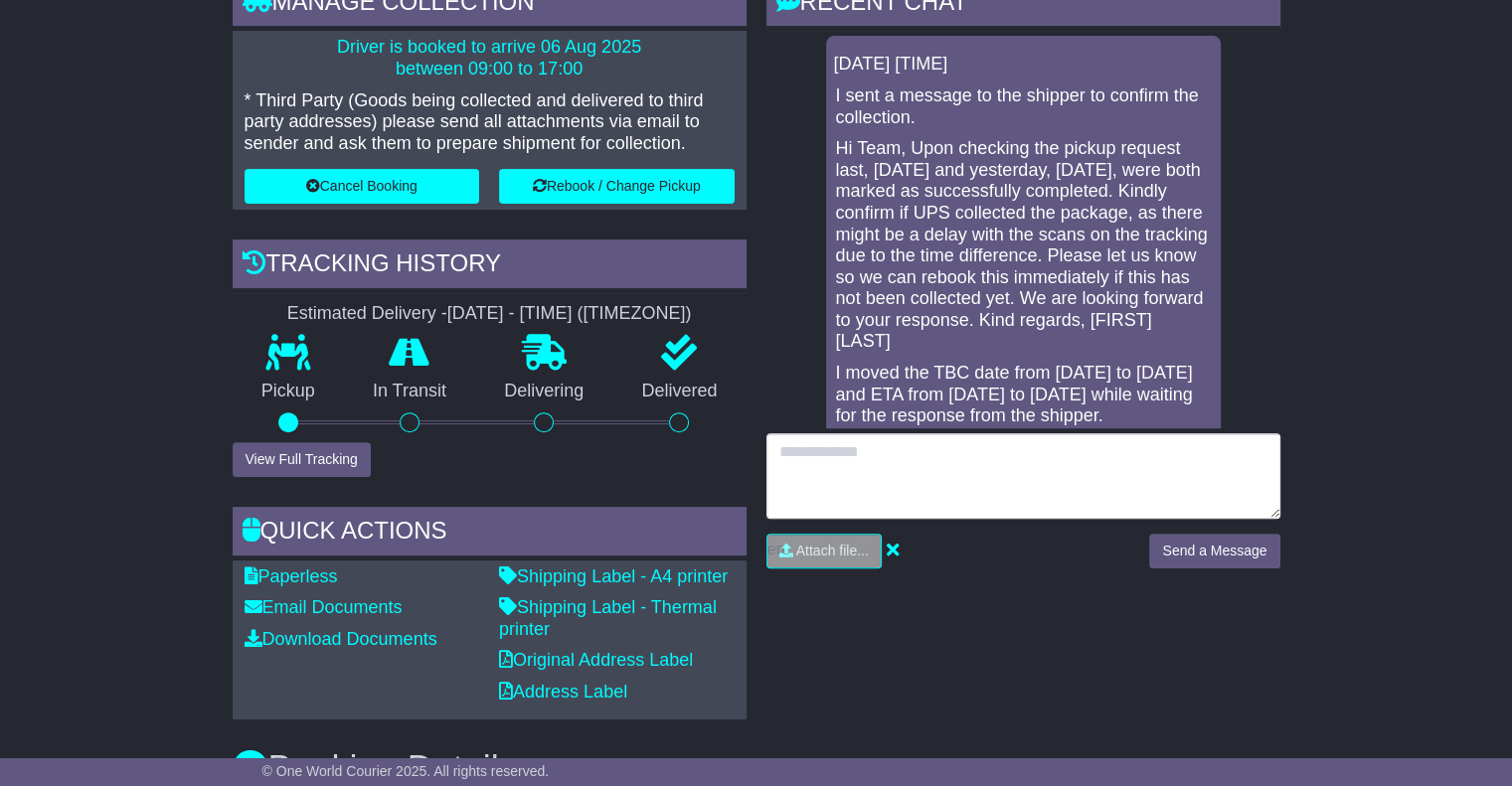 click at bounding box center (1023, 476) 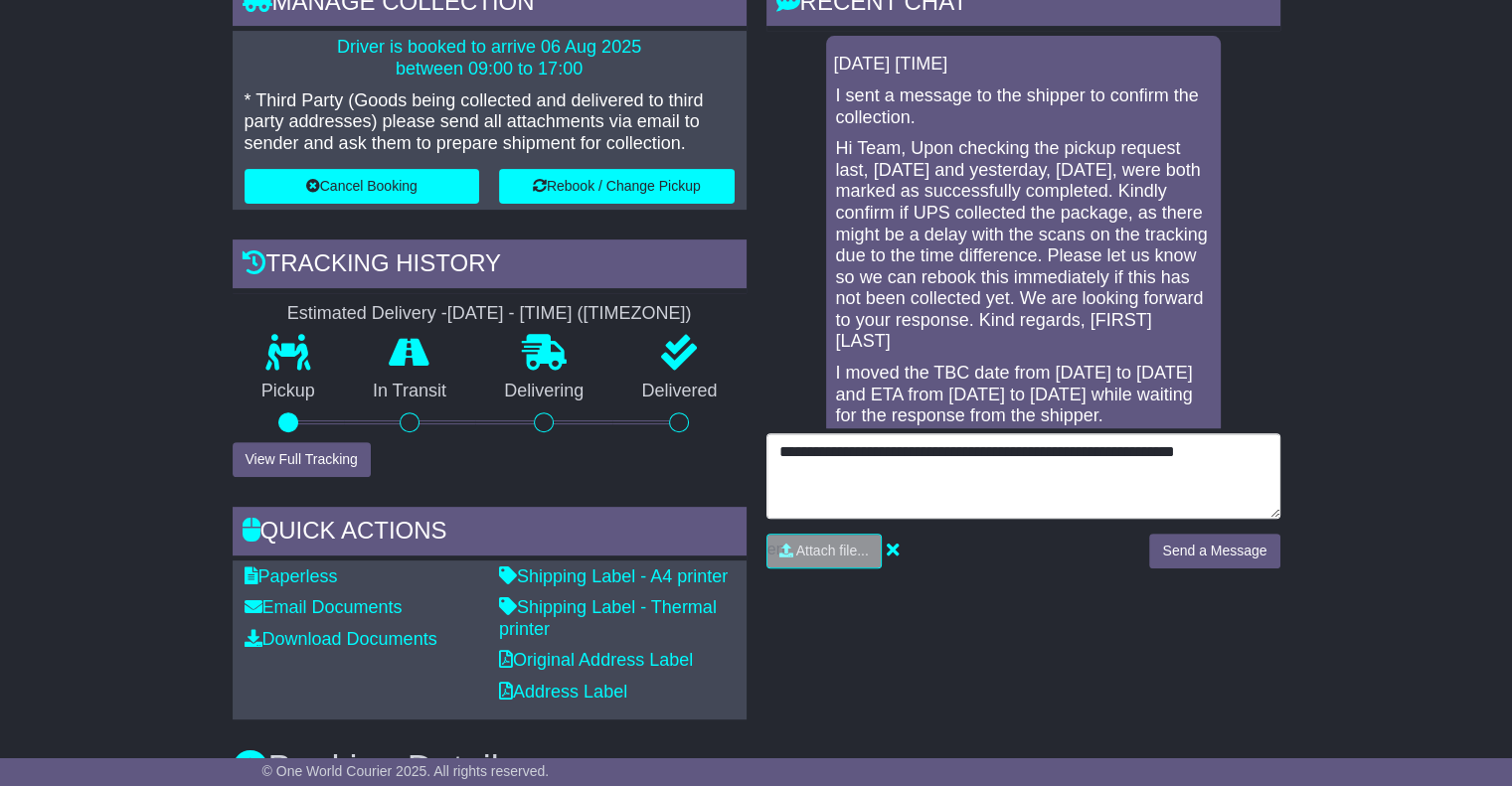 type on "**********" 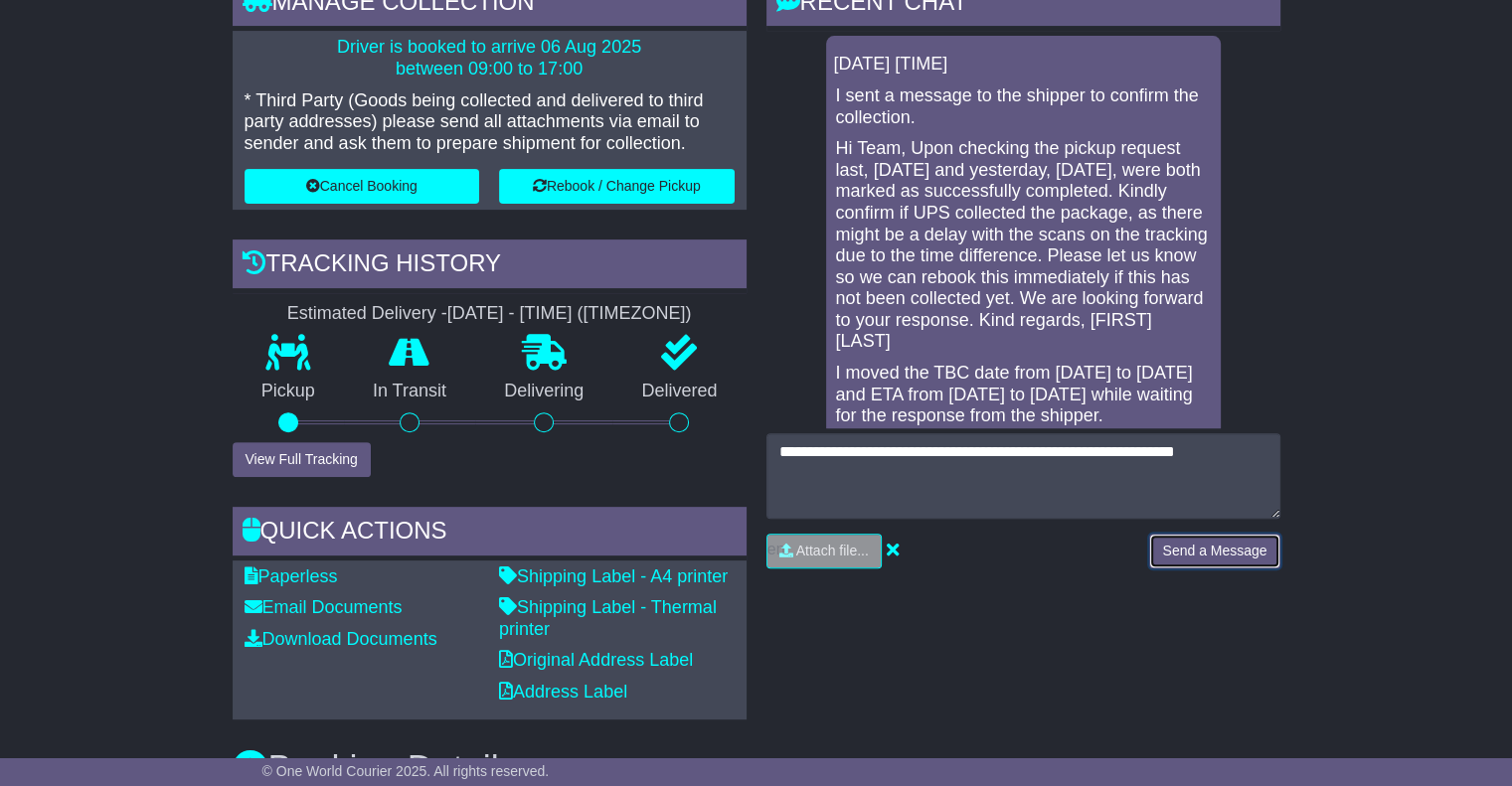 click on "Send a Message" at bounding box center (1214, 550) 